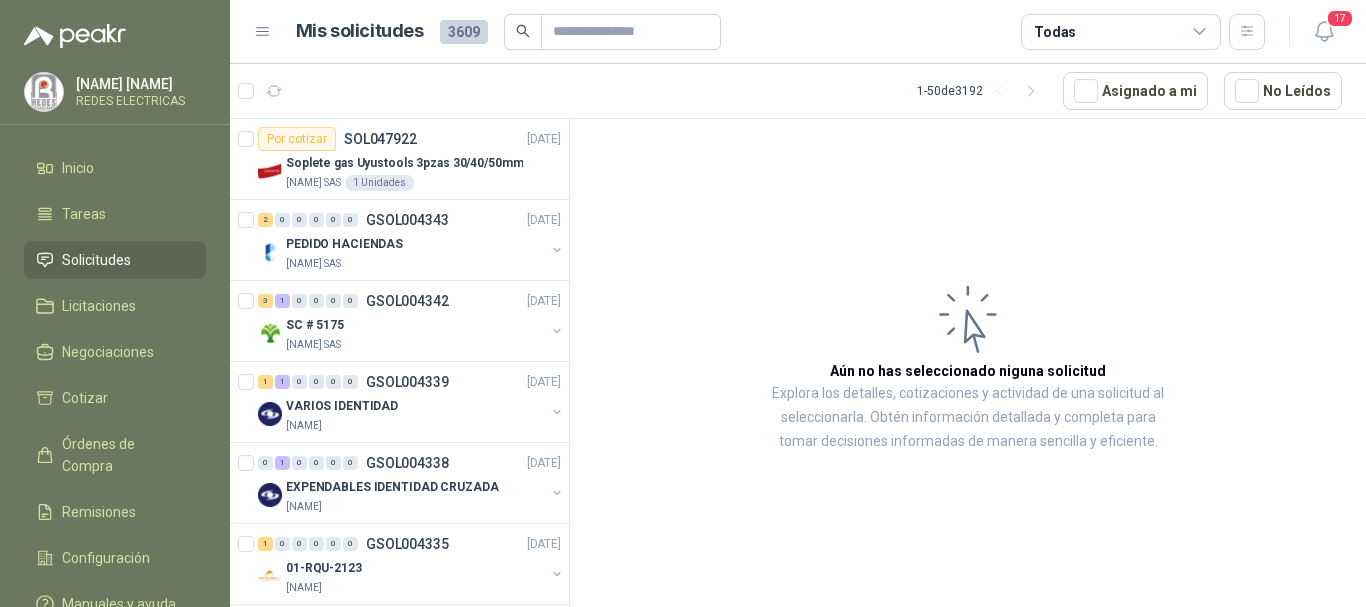 click at bounding box center [274, 91] 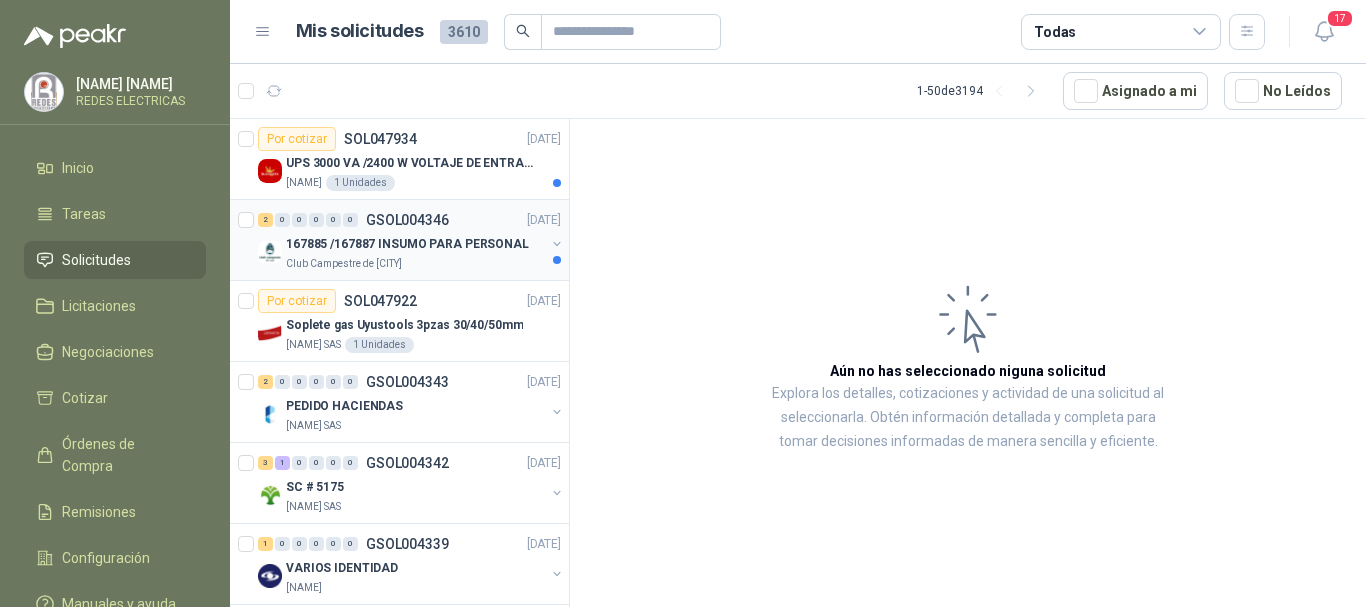 click on "167885 /167887 INSUMO PARA PERSONAL" at bounding box center [407, 244] 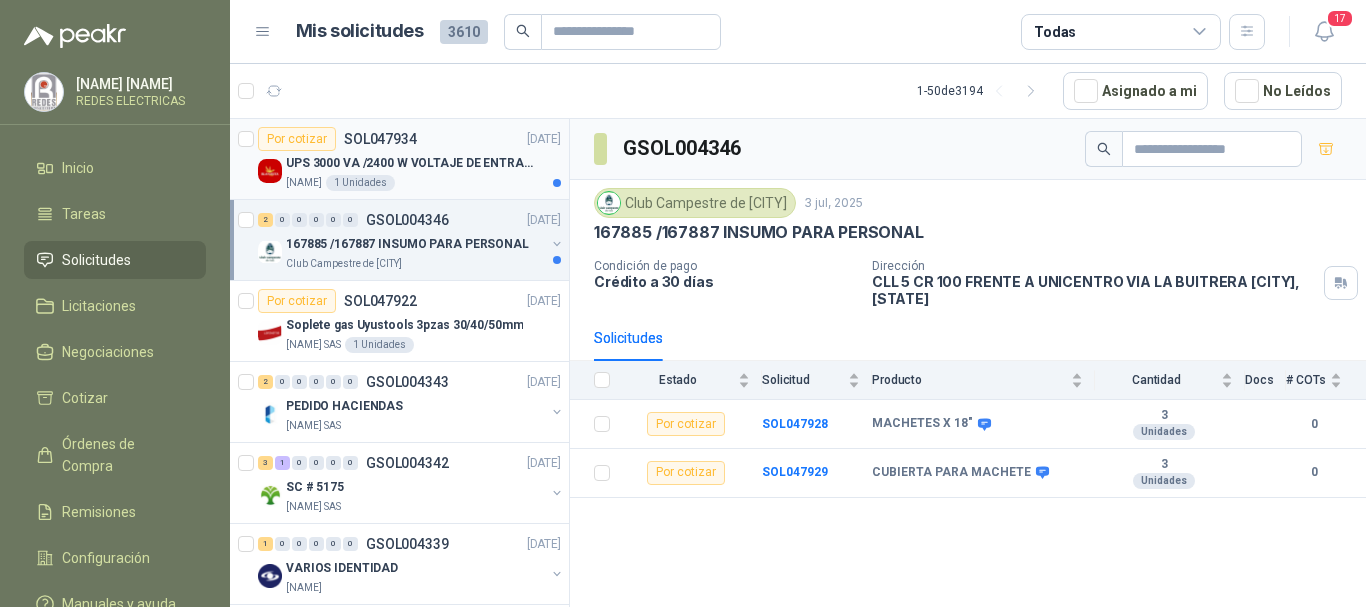 click on "[NAME] 1 Unidades" at bounding box center [423, 183] 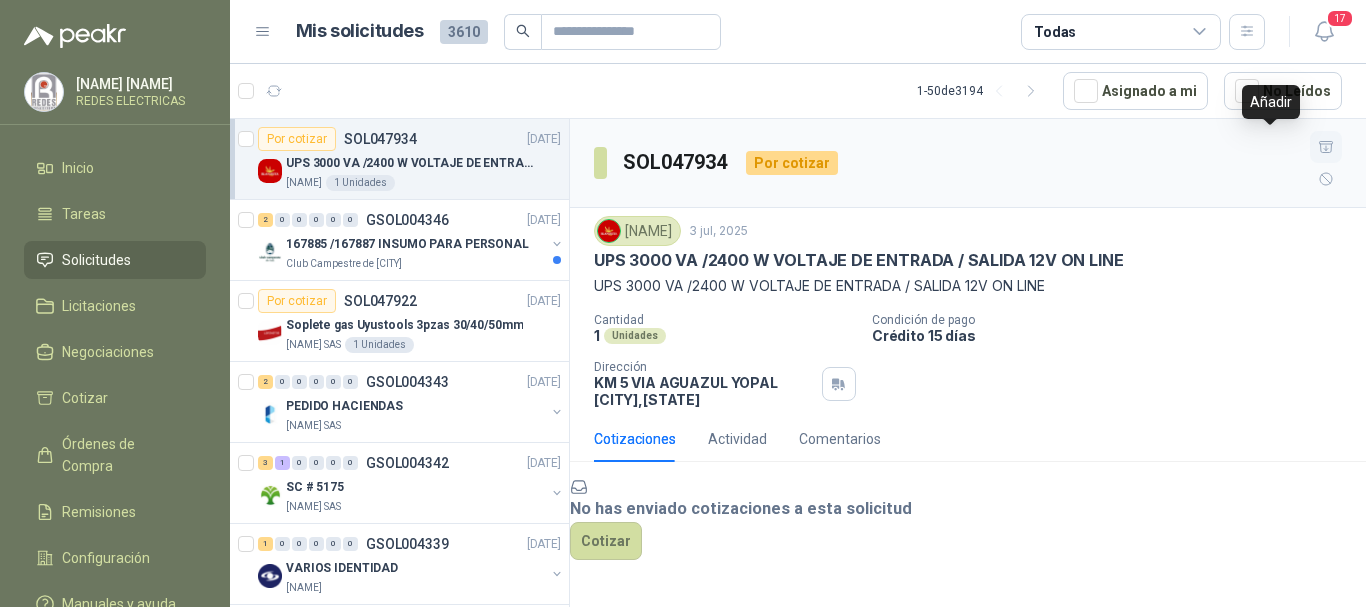 click at bounding box center [1326, 147] 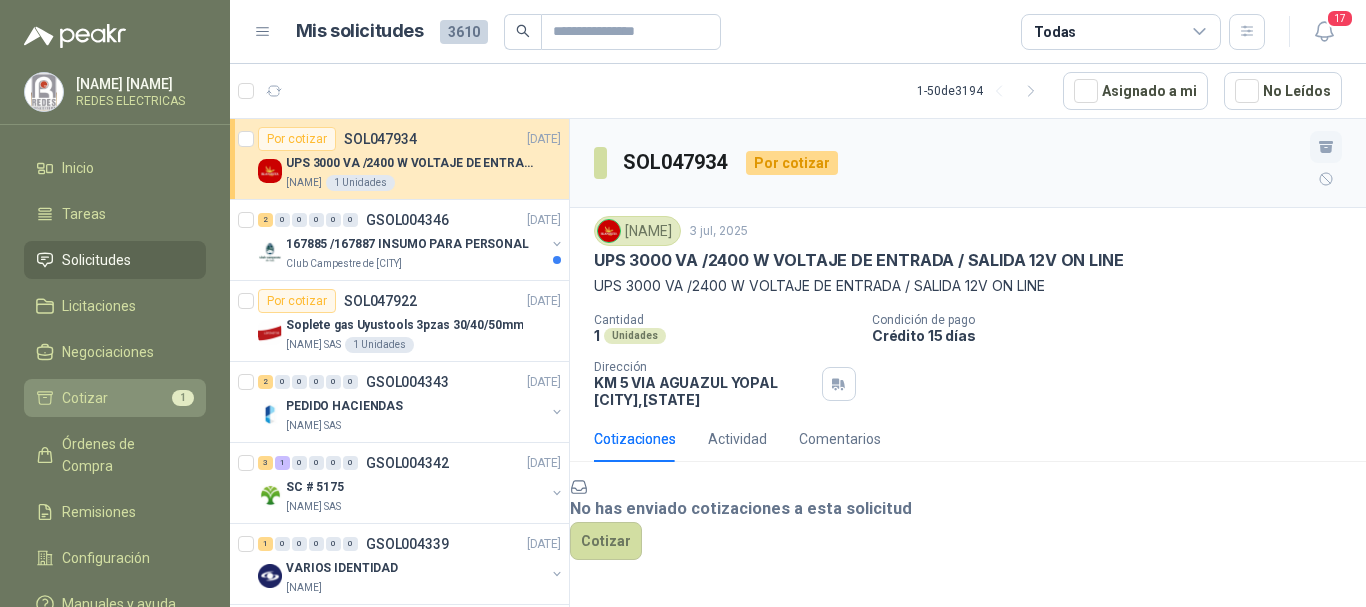 click on "1" at bounding box center [183, 398] 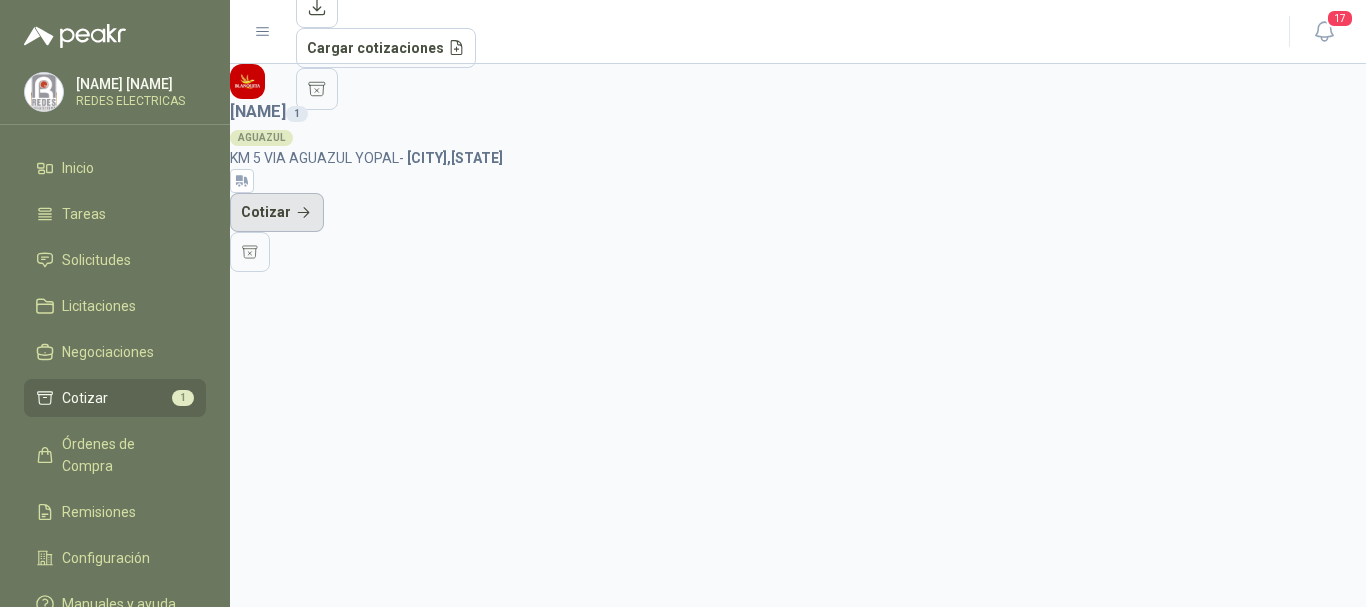 click on "Cotizar" at bounding box center (277, 213) 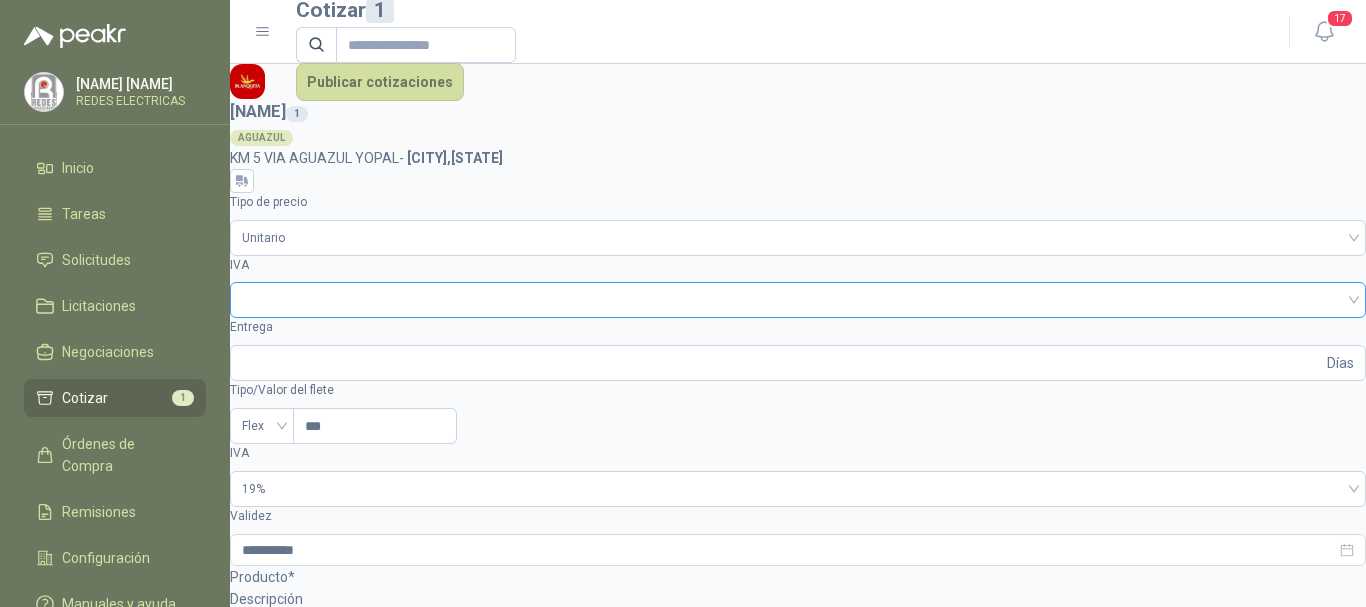 click at bounding box center (798, 298) 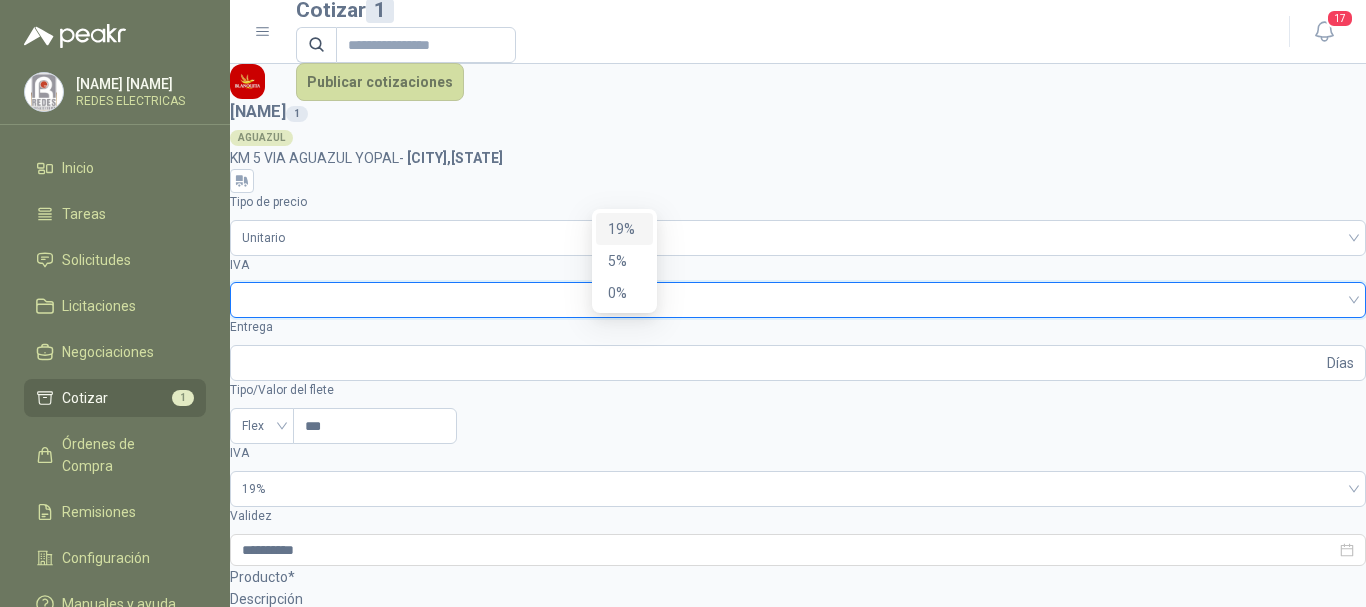 click on "19%" at bounding box center (624, 229) 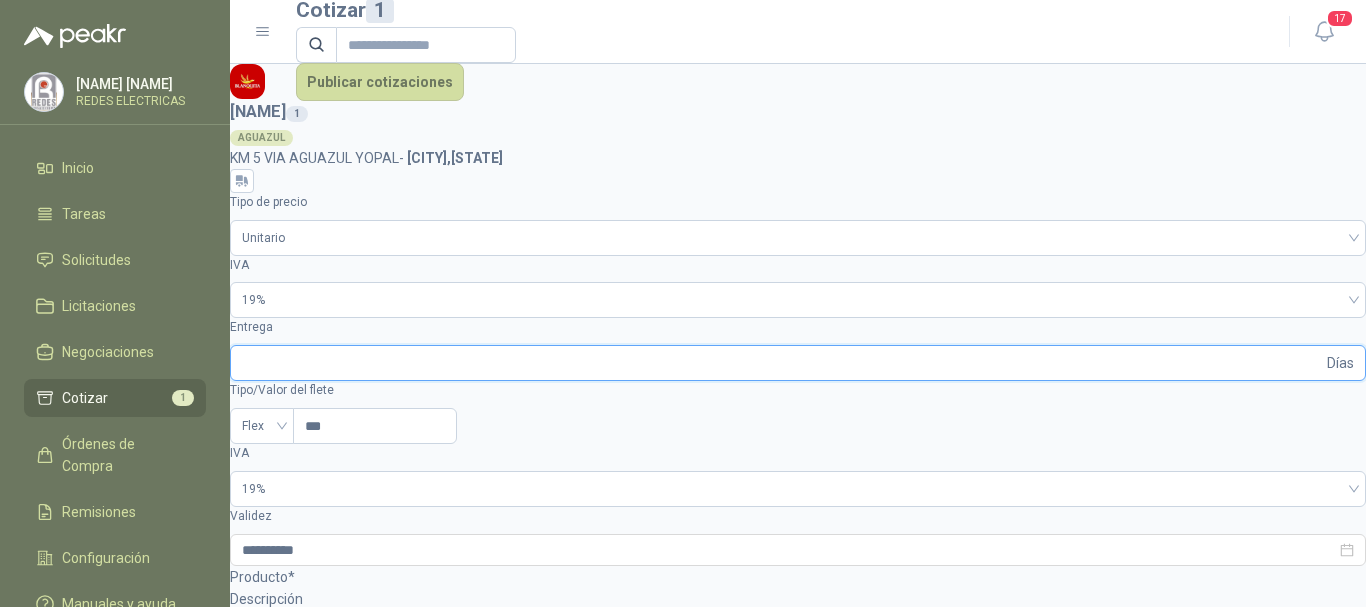 click on "Entrega" at bounding box center [782, 363] 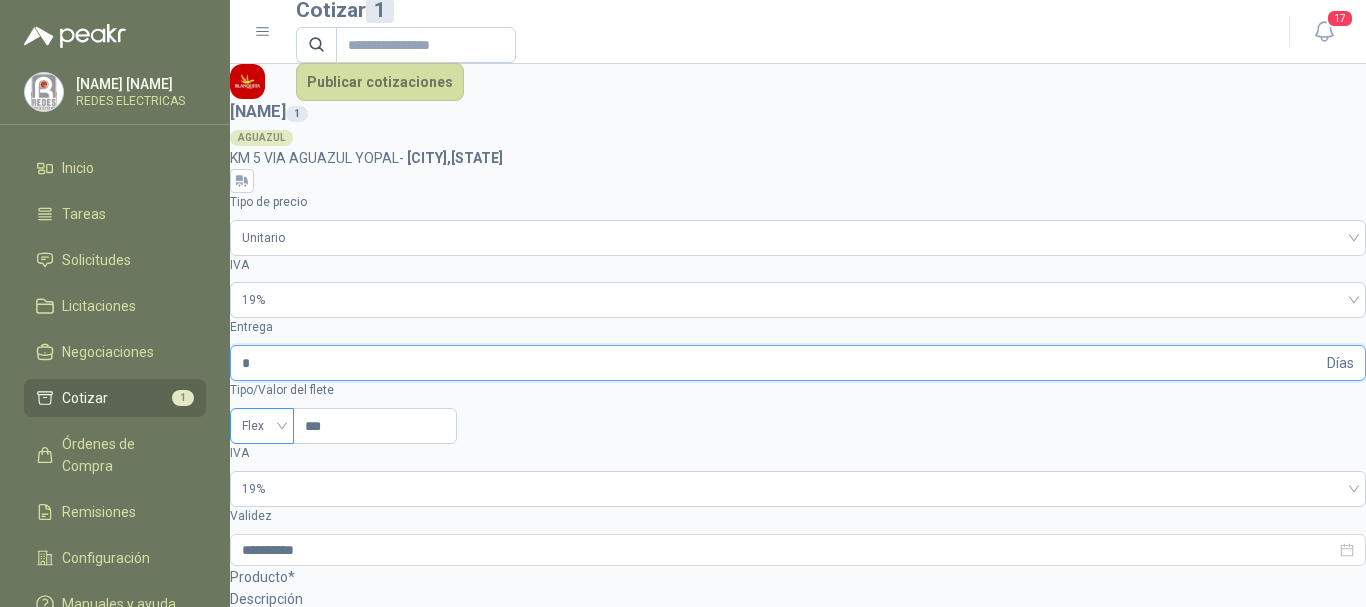 click on "Flex" at bounding box center [262, 426] 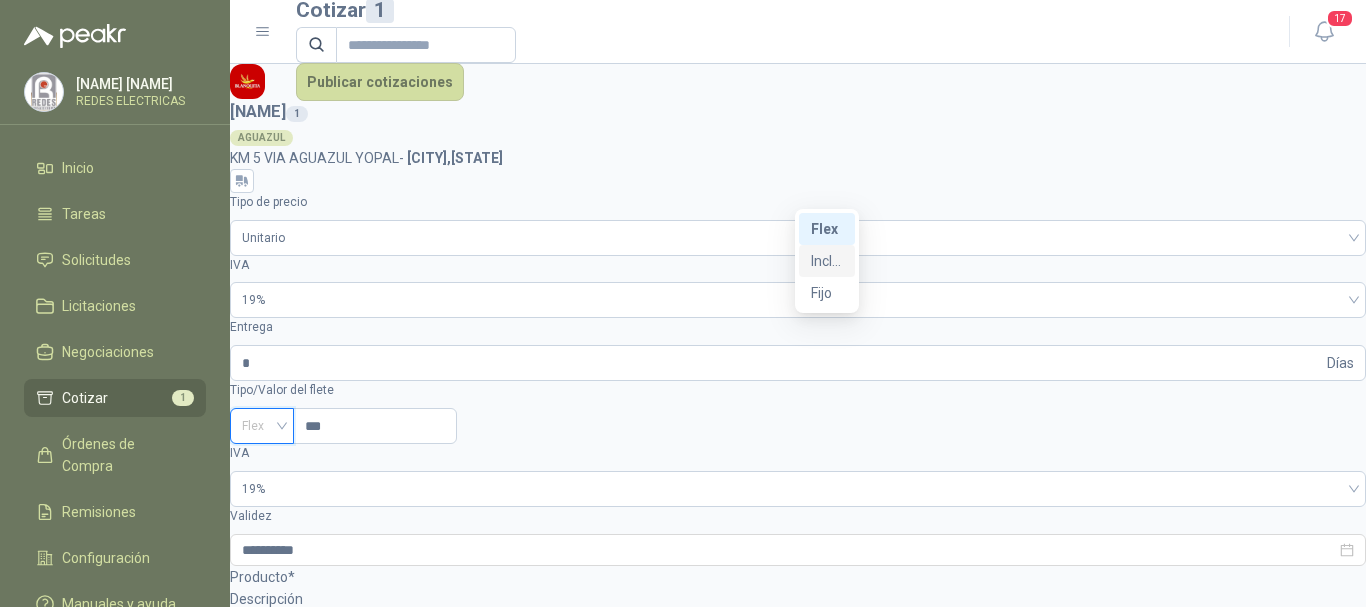 click on "Incluido" at bounding box center [0, 0] 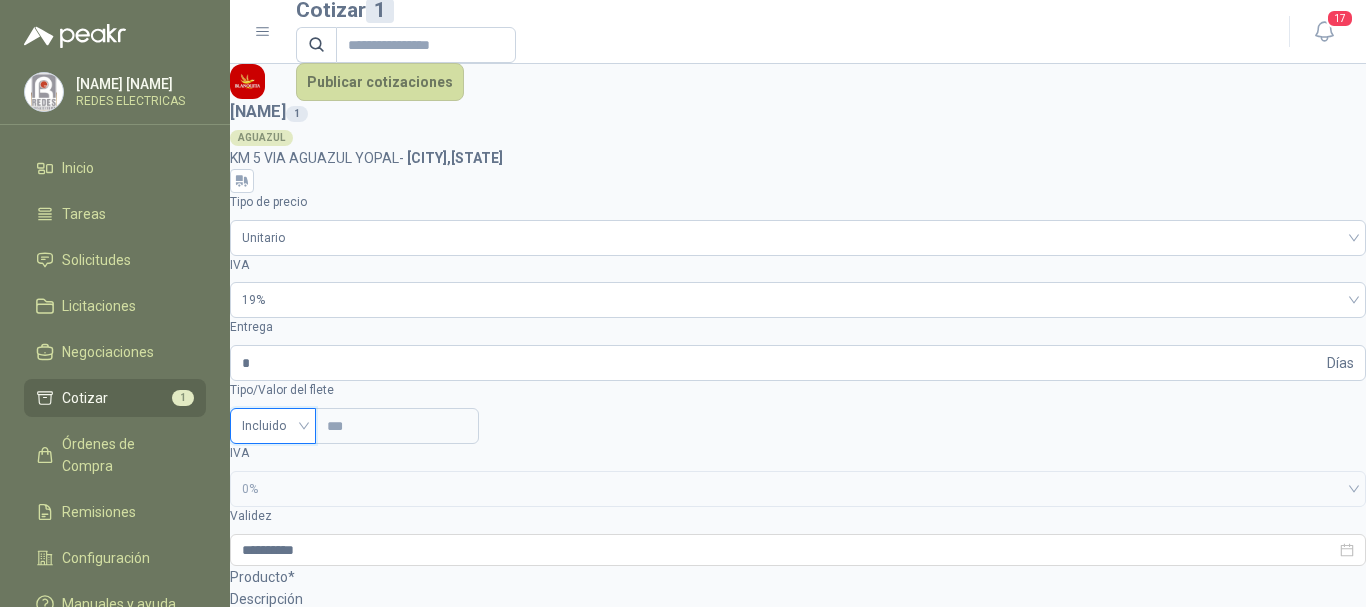 click on "SOL047934 - UPS 3000 VA /2400 W VOLTAJE DE ENTRADA / SALIDA 12V ON LINE" at bounding box center [299, 788] 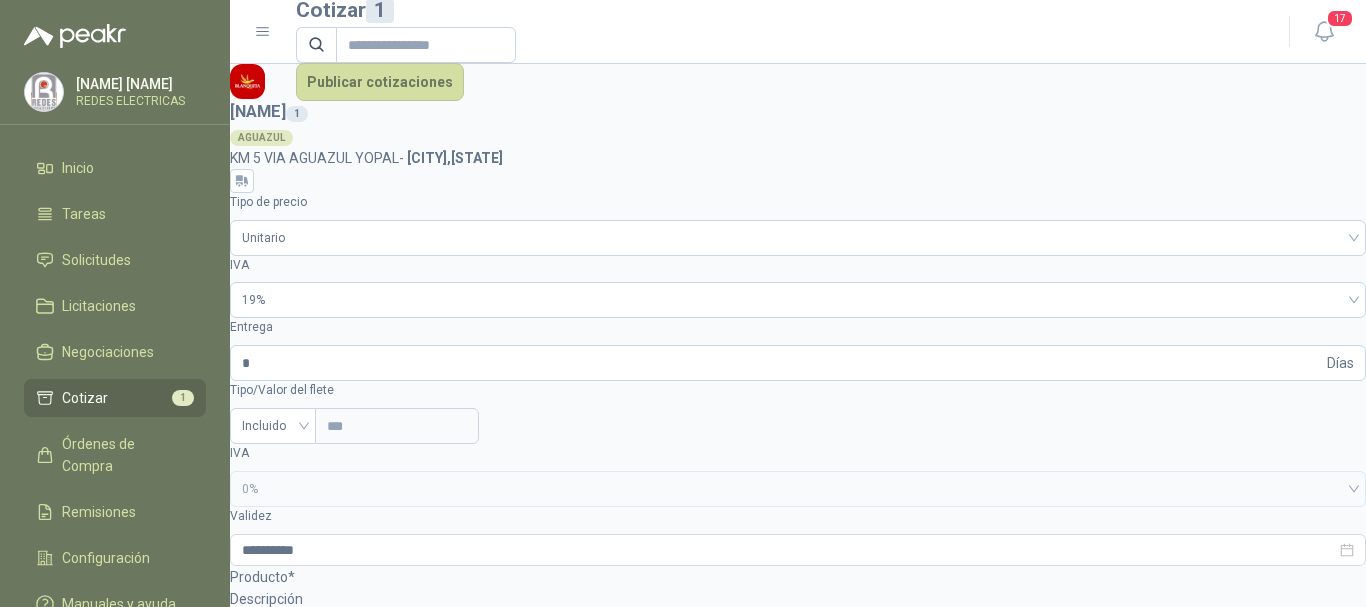 click on "SOL047934 - UPS 3000 VA /2400 W VOLTAJE DE ENTRADA / SALIDA 12V ON LINE" at bounding box center [299, 788] 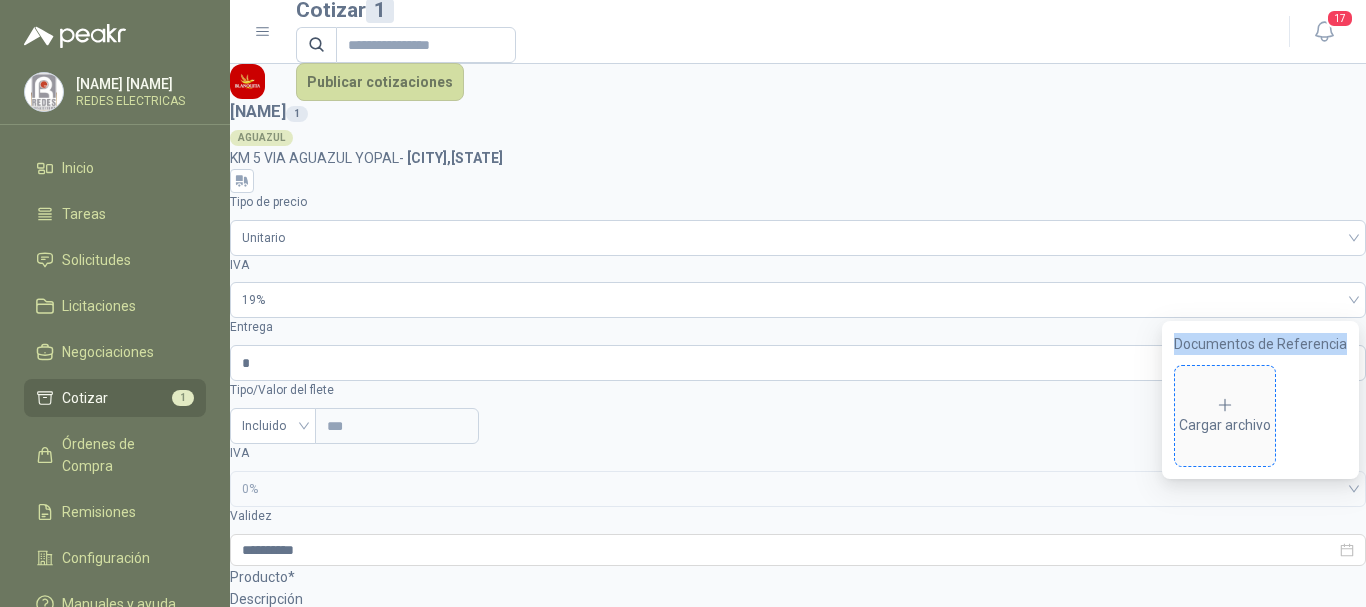 click at bounding box center [1225, 405] 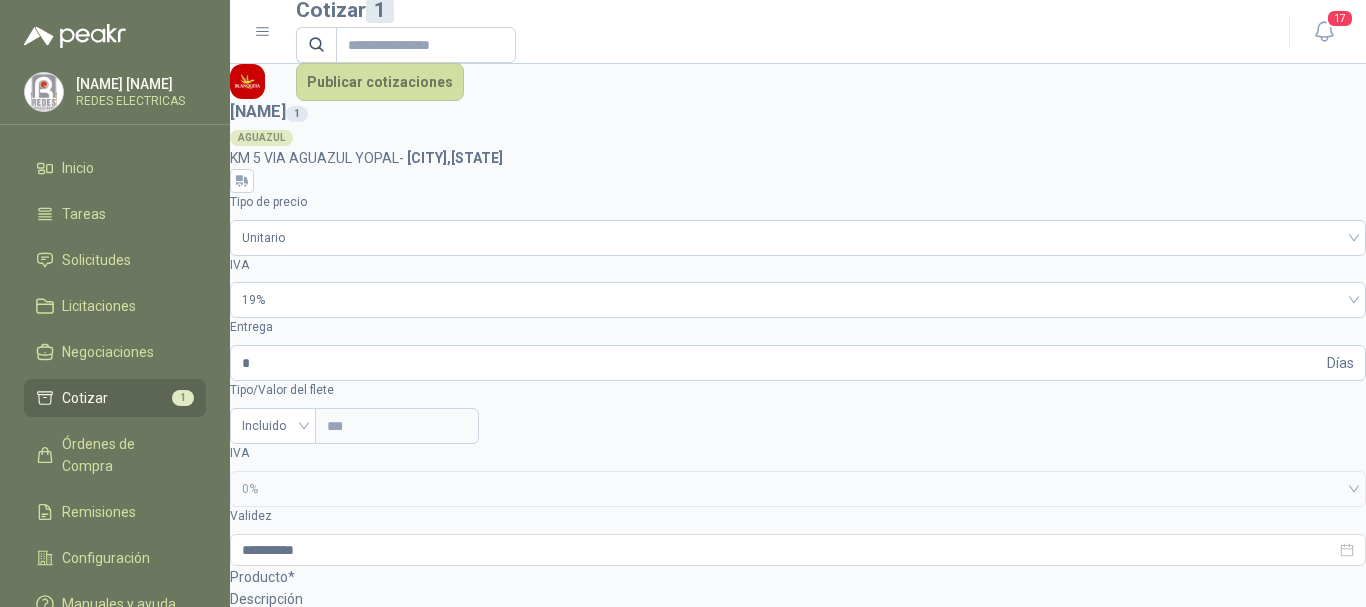 click on "$ 0 ,00" at bounding box center [798, 1115] 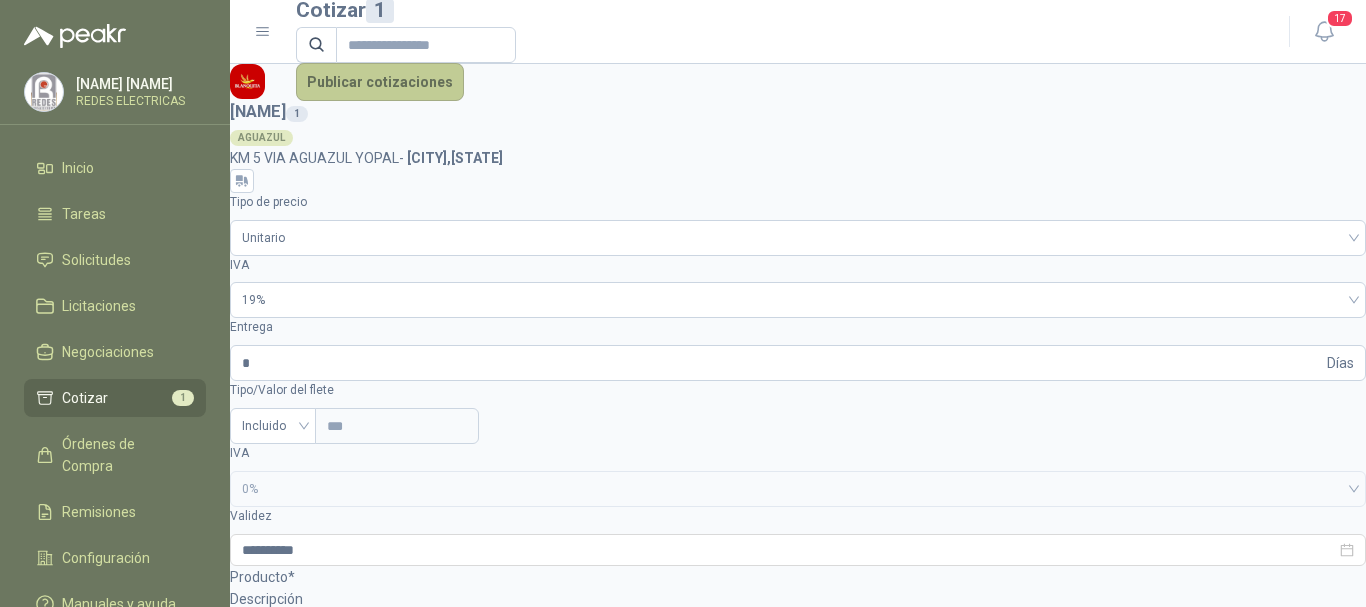 click on "Publicar cotizaciones" at bounding box center (380, 82) 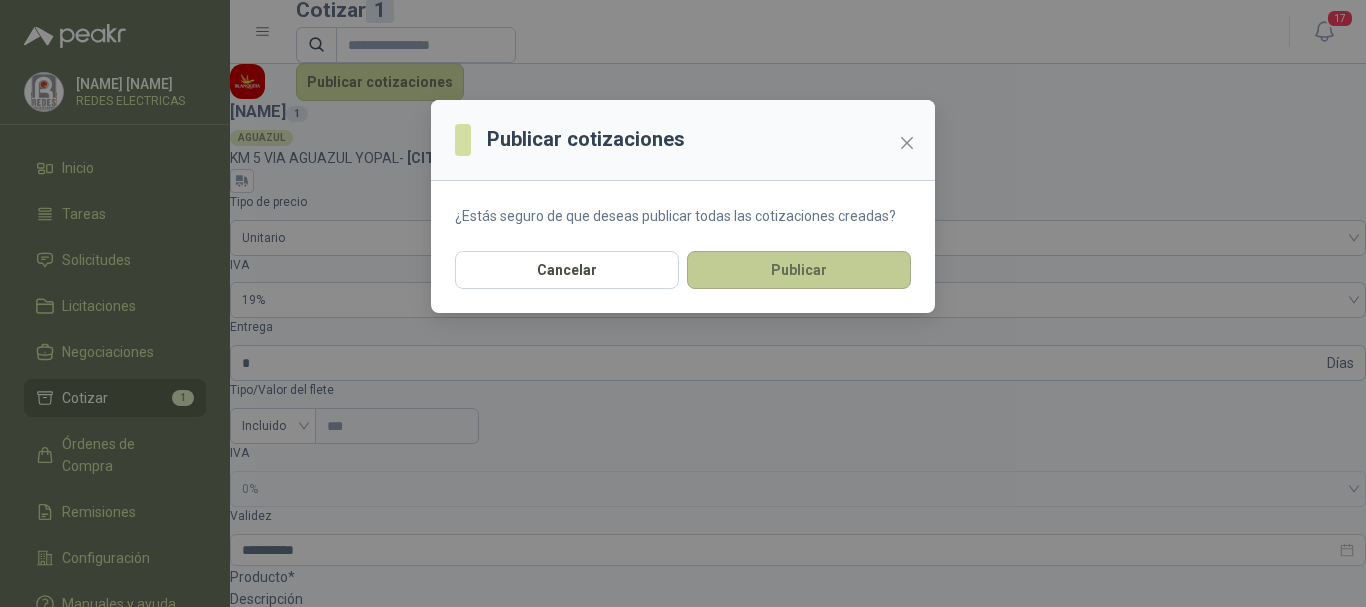 click on "Publicar" at bounding box center (799, 270) 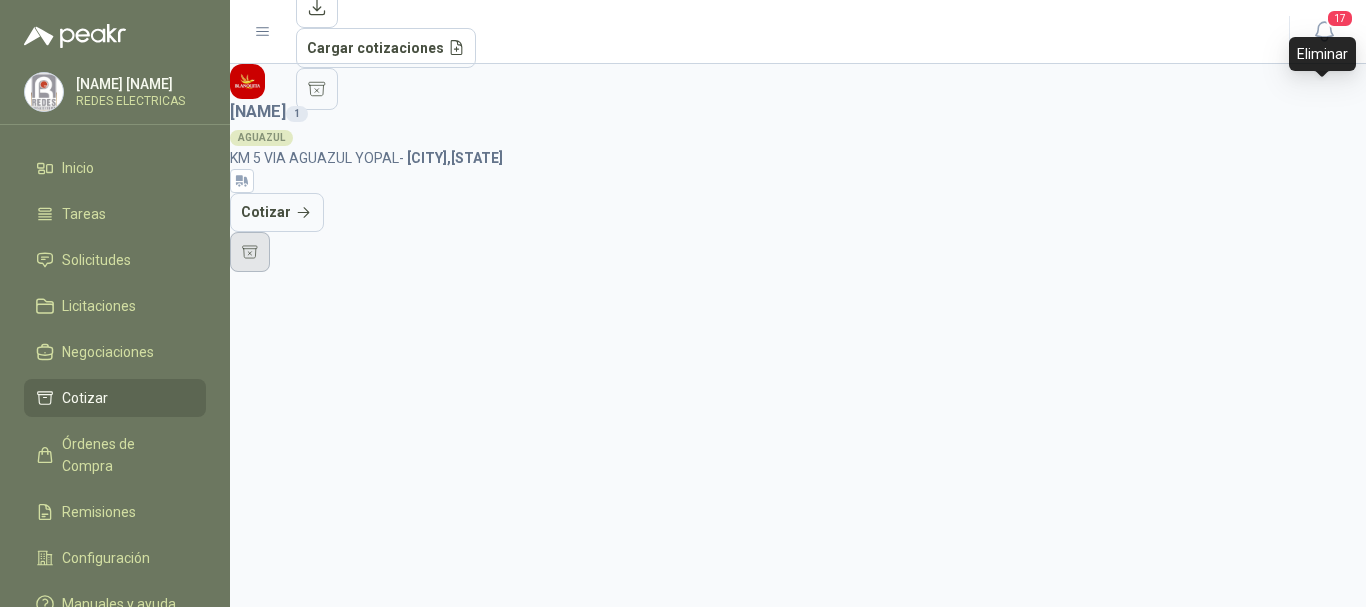 click at bounding box center (250, 252) 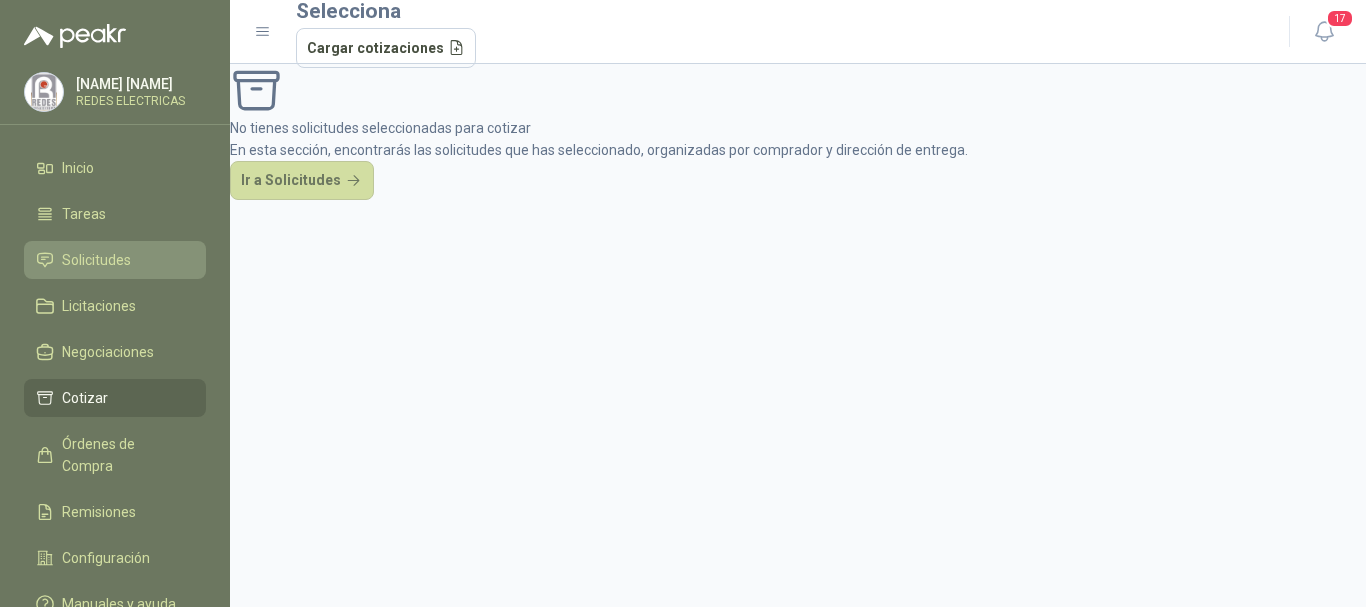 click on "Solicitudes" at bounding box center (96, 260) 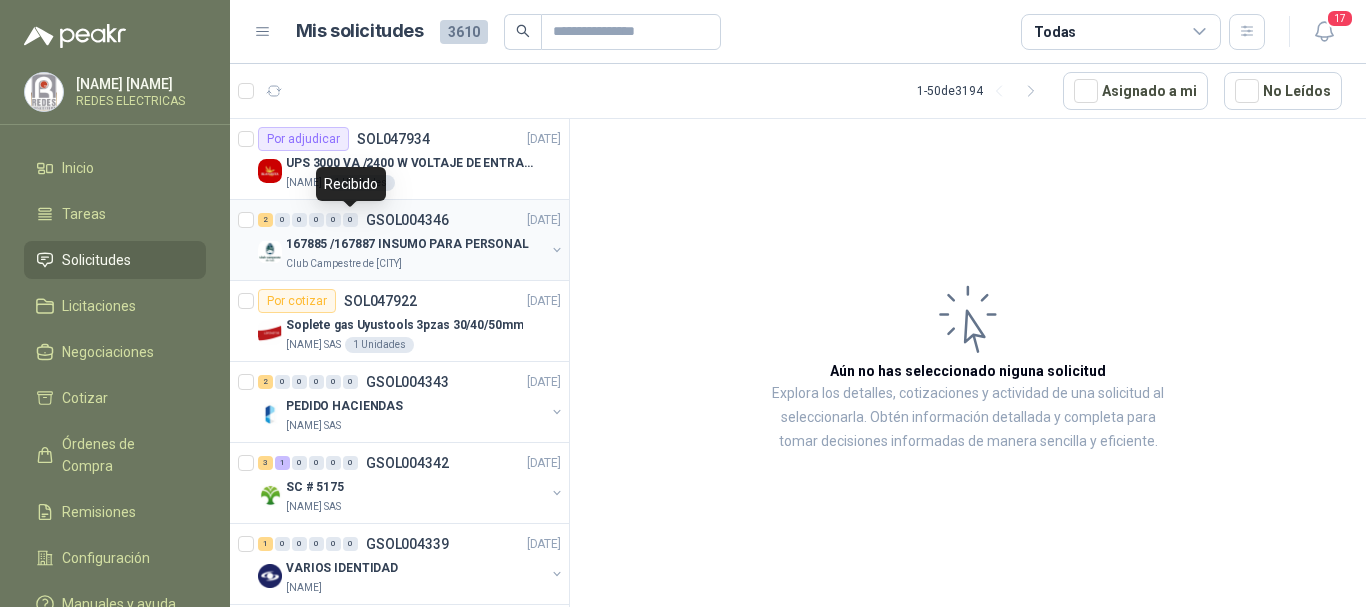 click on "167885 /167887 INSUMO PARA PERSONAL" at bounding box center [407, 244] 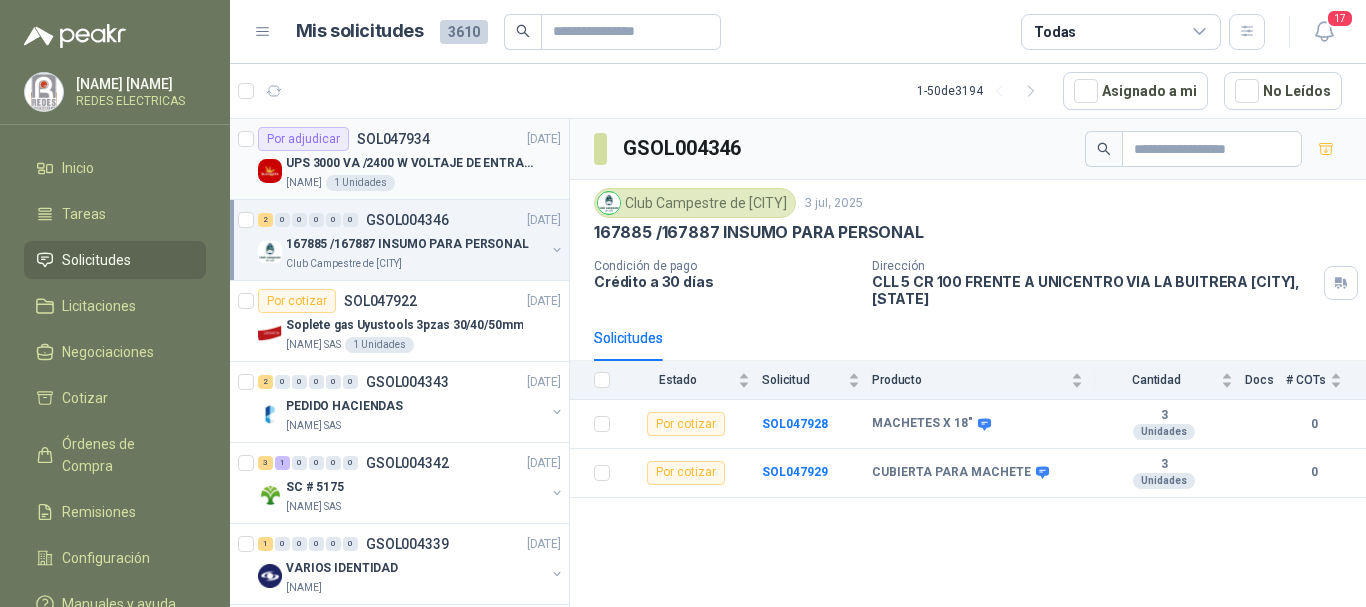 click on "[NAME] 1 Unidades" at bounding box center (423, 183) 